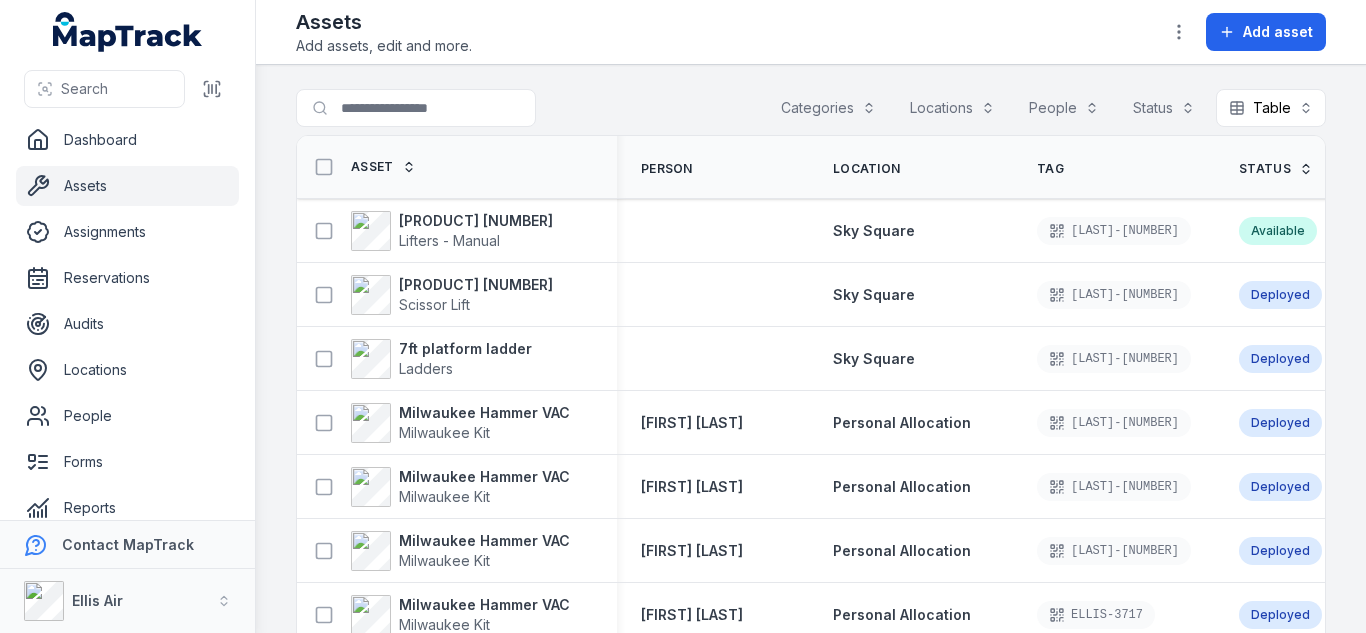scroll, scrollTop: 0, scrollLeft: 0, axis: both 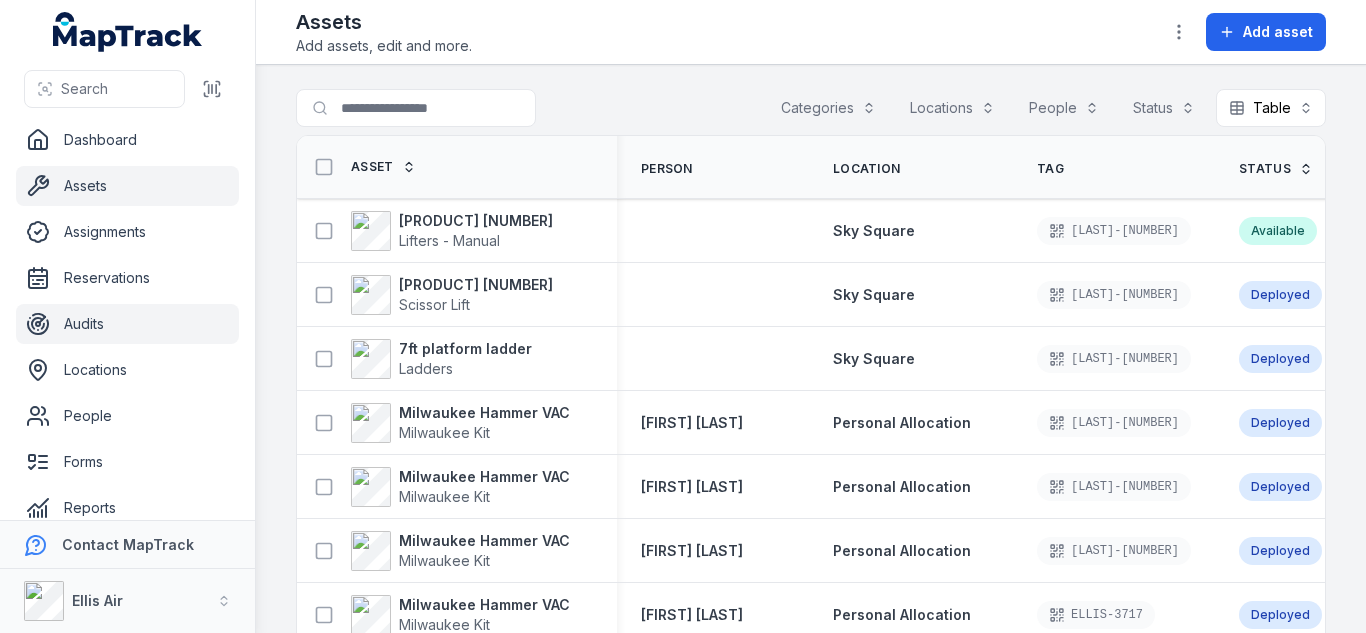 click on "Audits" at bounding box center [127, 324] 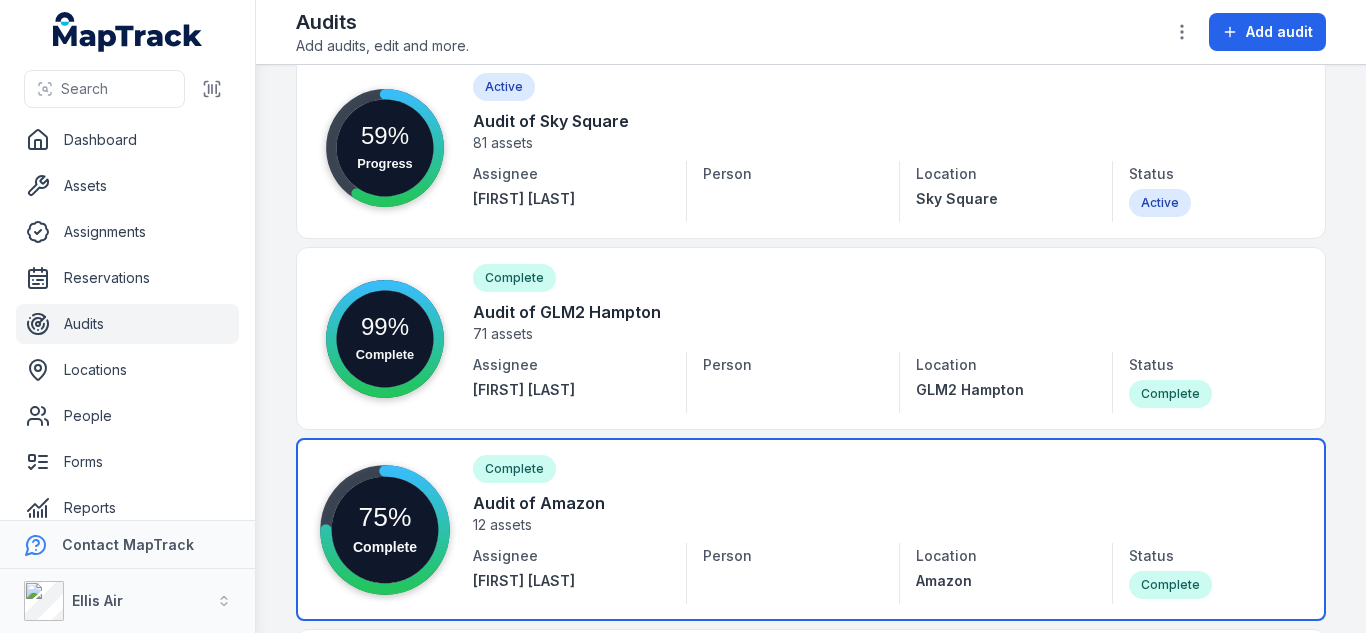 scroll, scrollTop: 0, scrollLeft: 0, axis: both 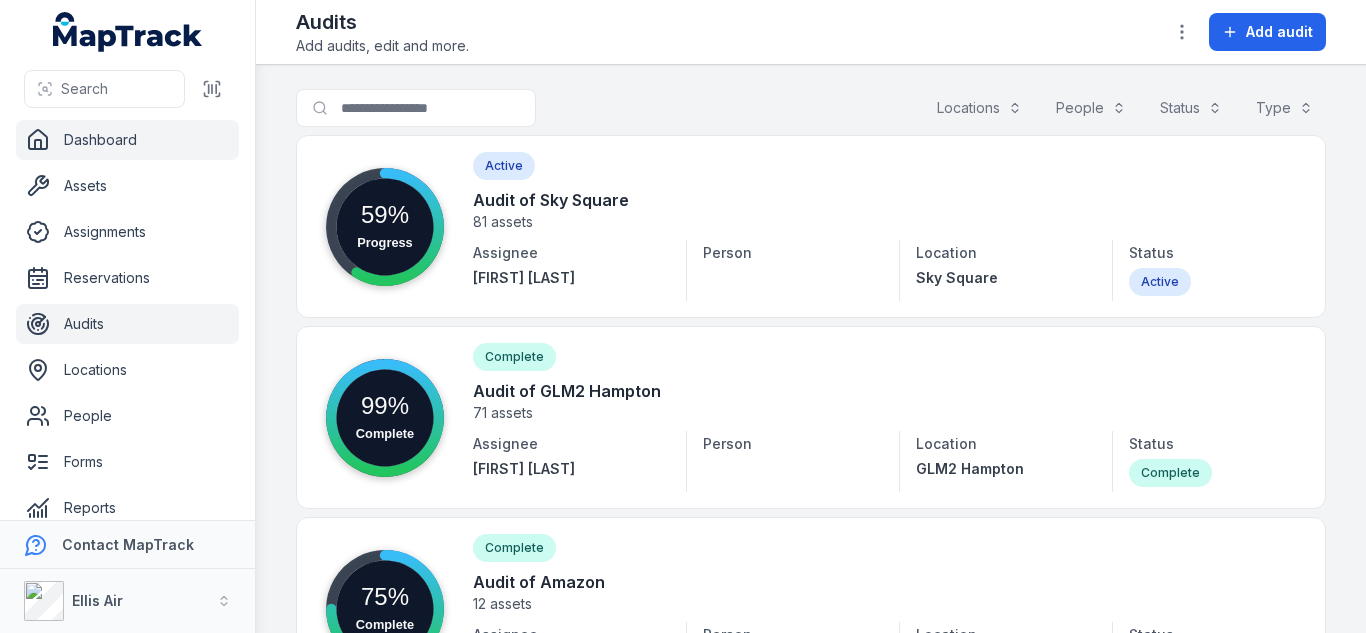 click on "Dashboard" at bounding box center [127, 140] 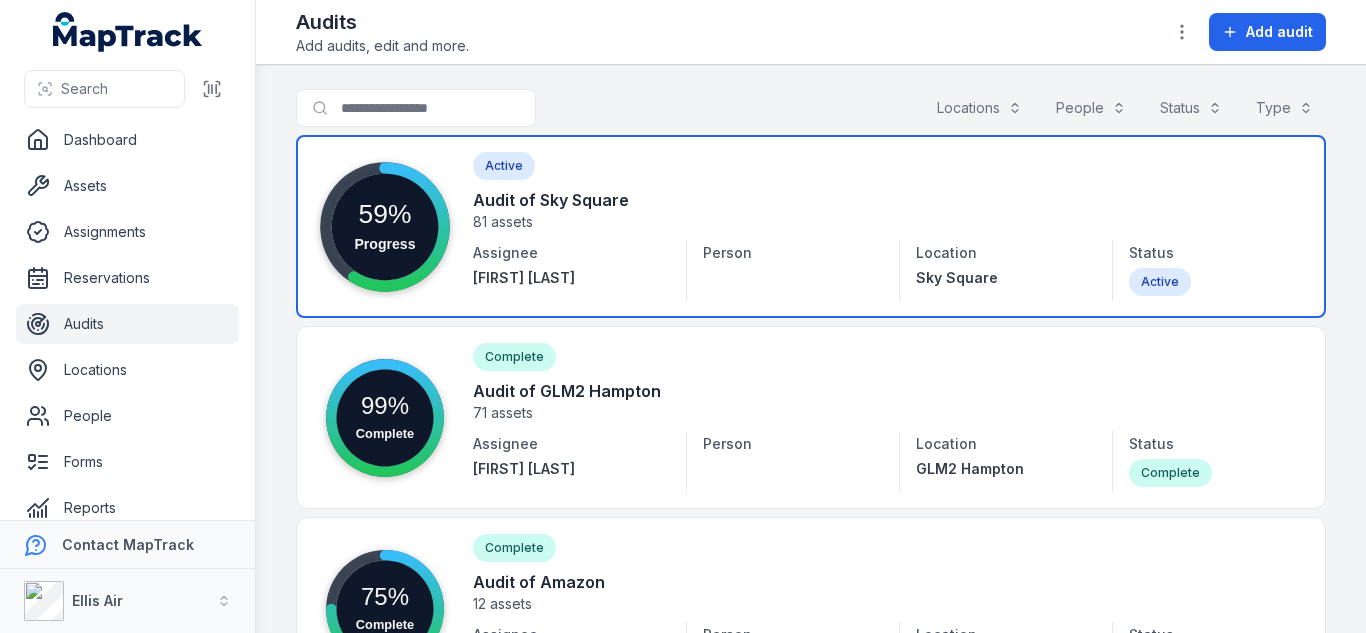 click at bounding box center [811, 226] 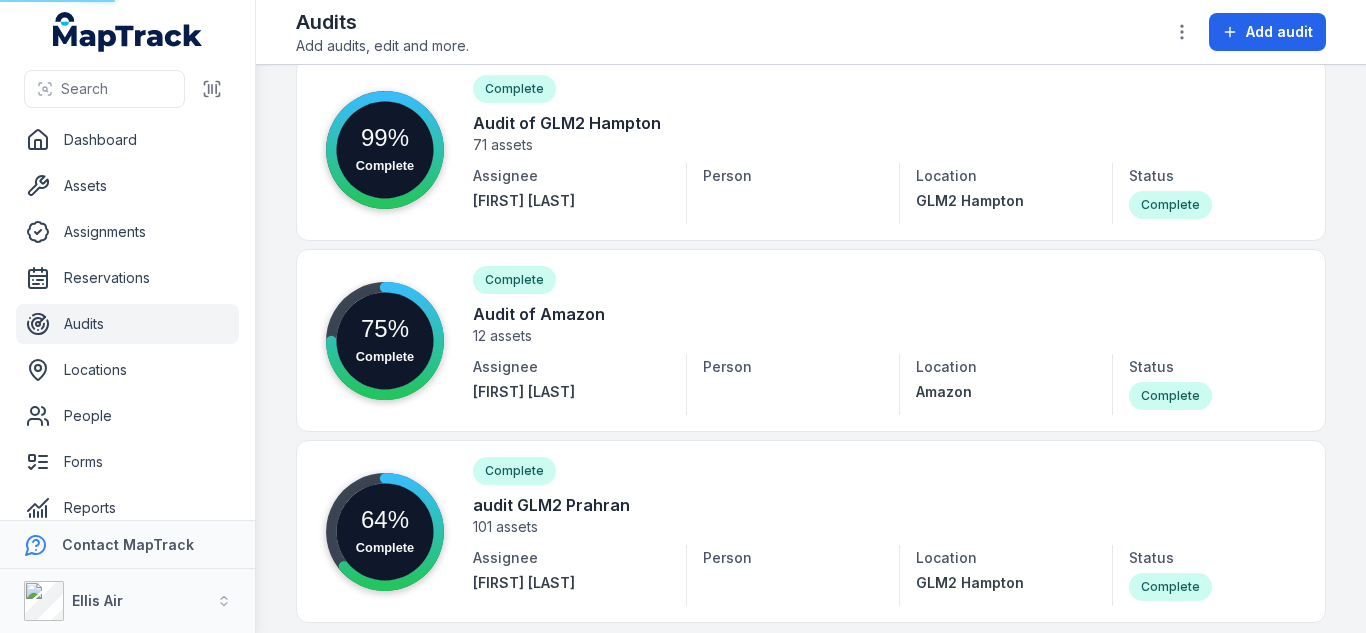 scroll, scrollTop: 266, scrollLeft: 0, axis: vertical 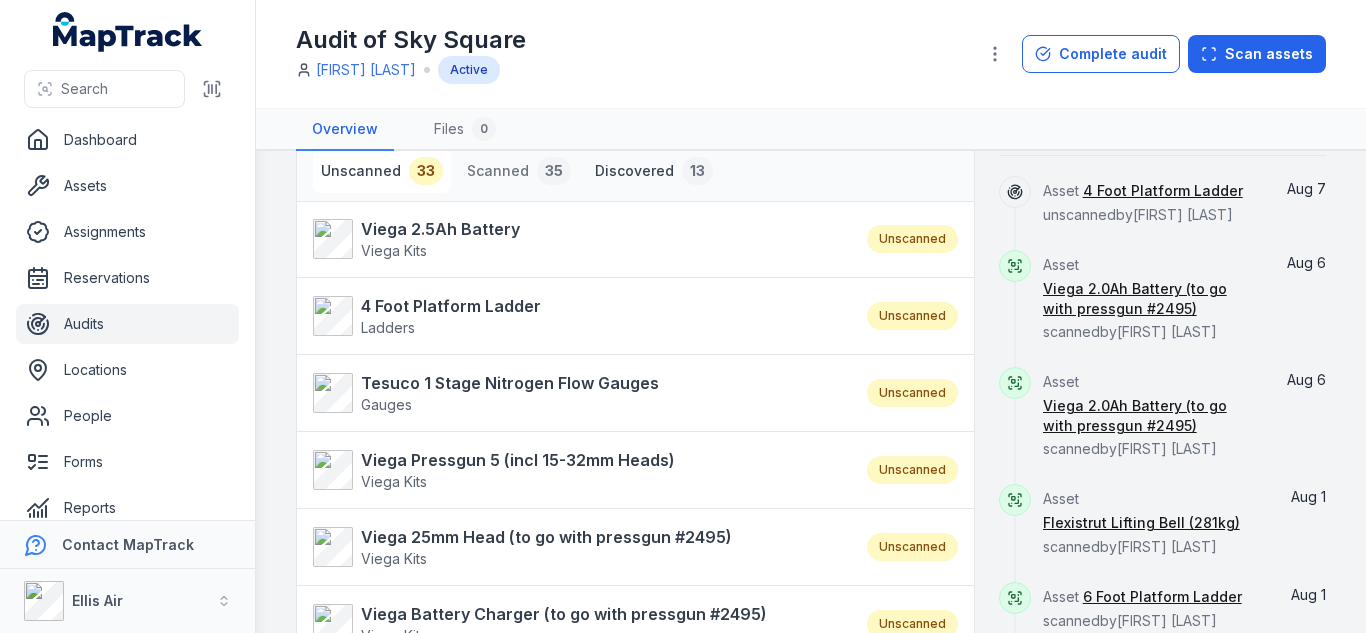 click on "Discovered 13" at bounding box center (654, 171) 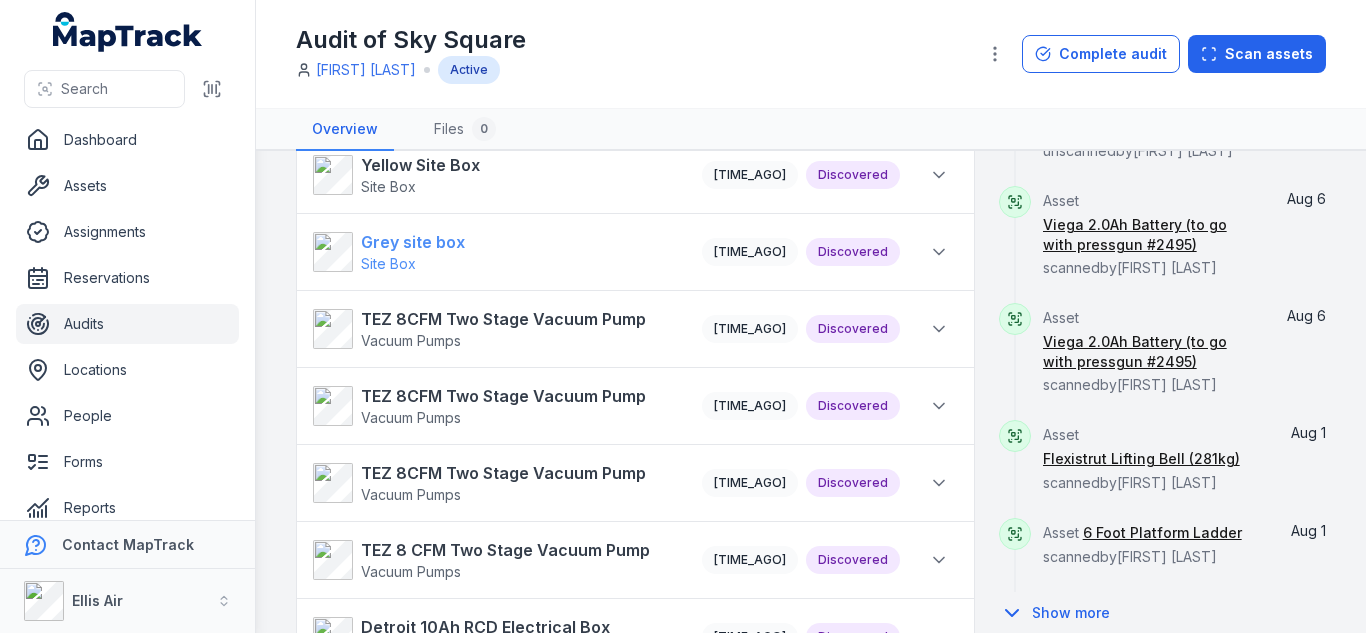 scroll, scrollTop: 457, scrollLeft: 0, axis: vertical 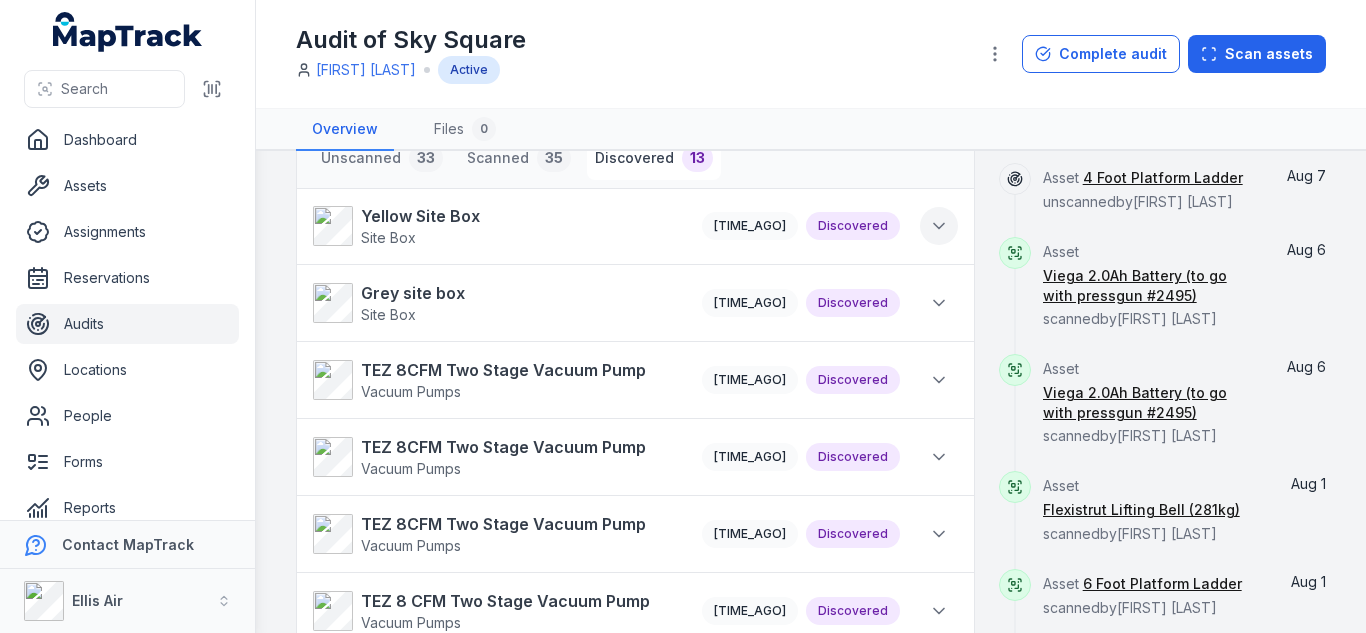 click 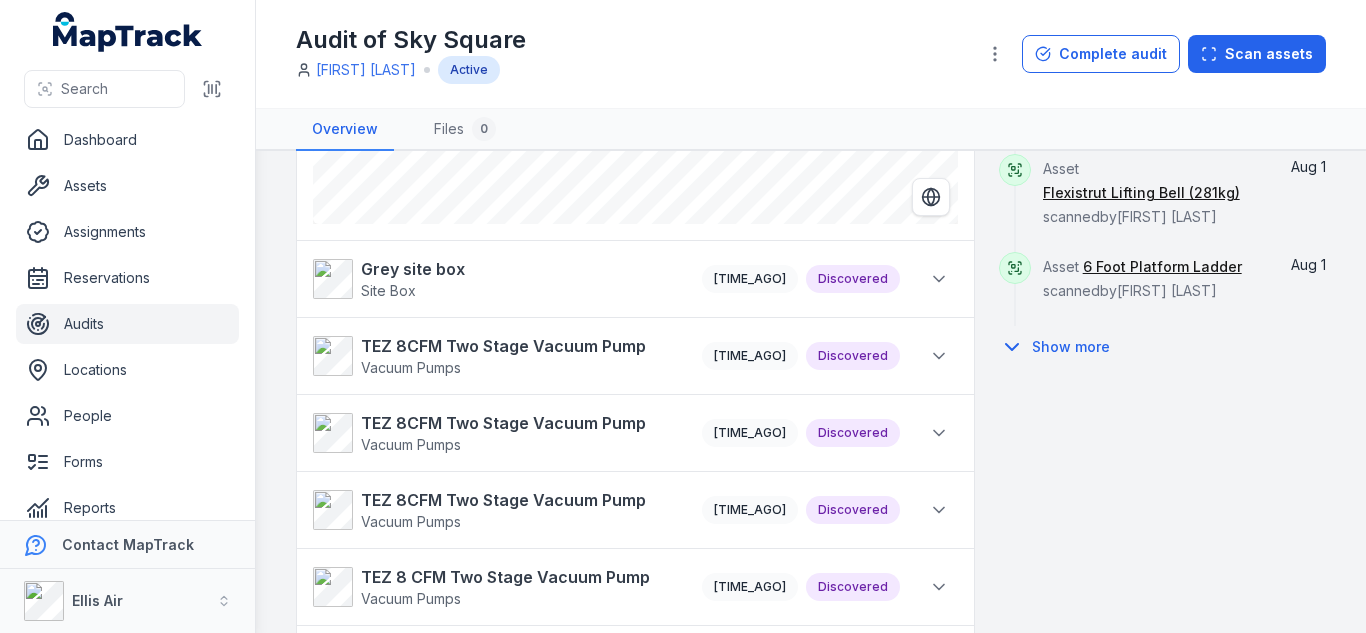 scroll, scrollTop: 773, scrollLeft: 0, axis: vertical 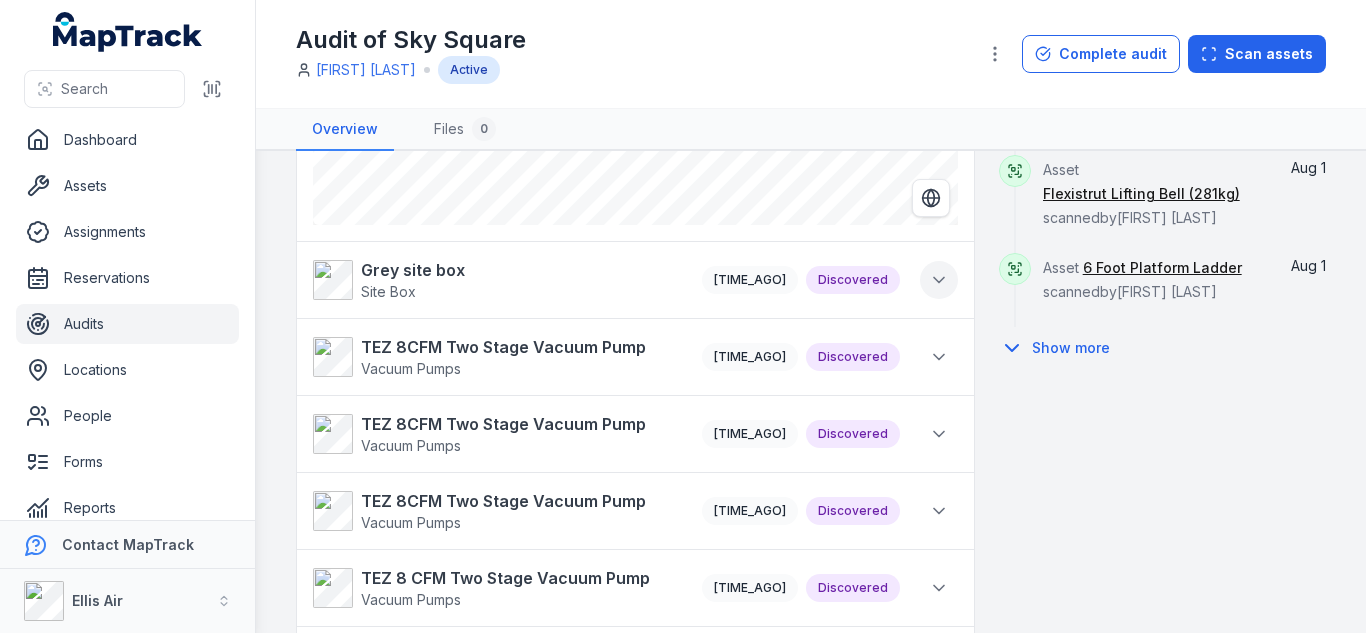 click 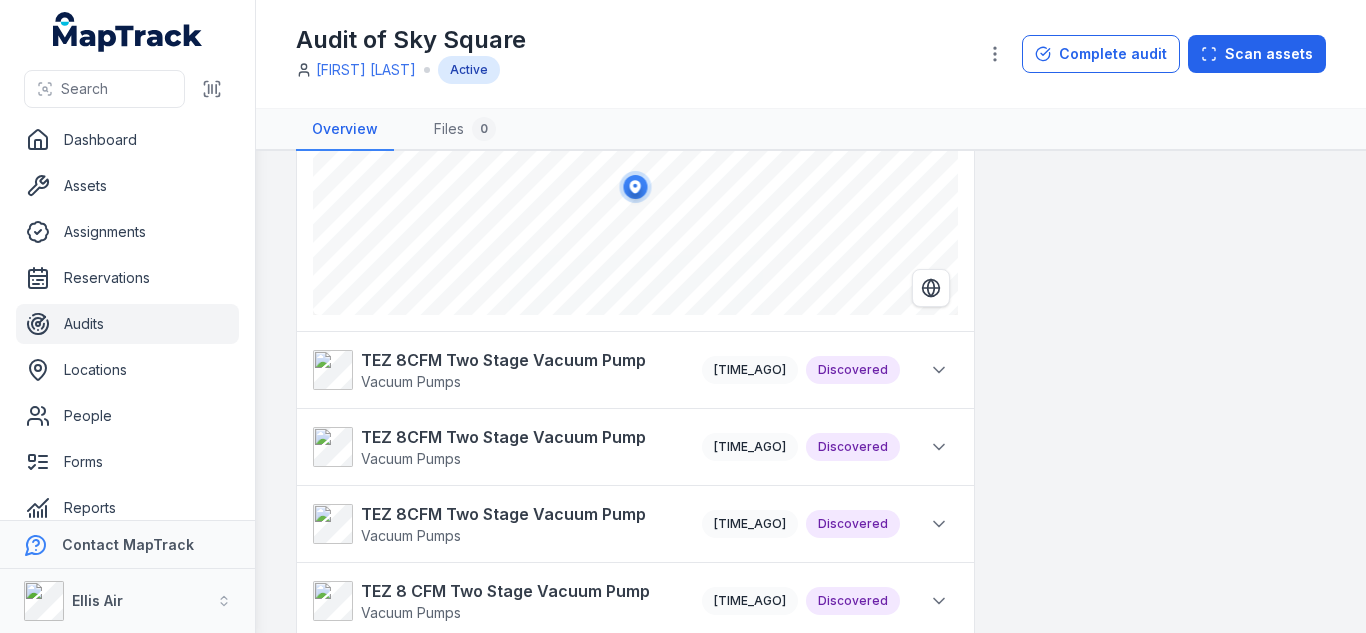 scroll, scrollTop: 1059, scrollLeft: 0, axis: vertical 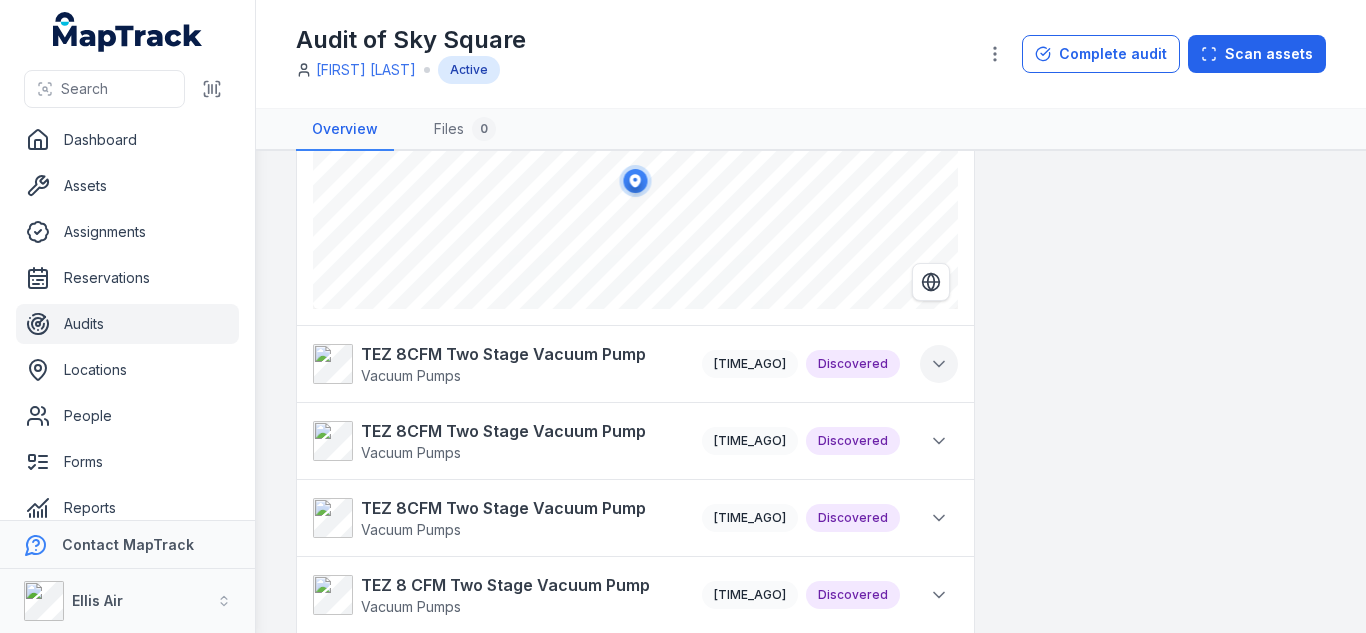 click 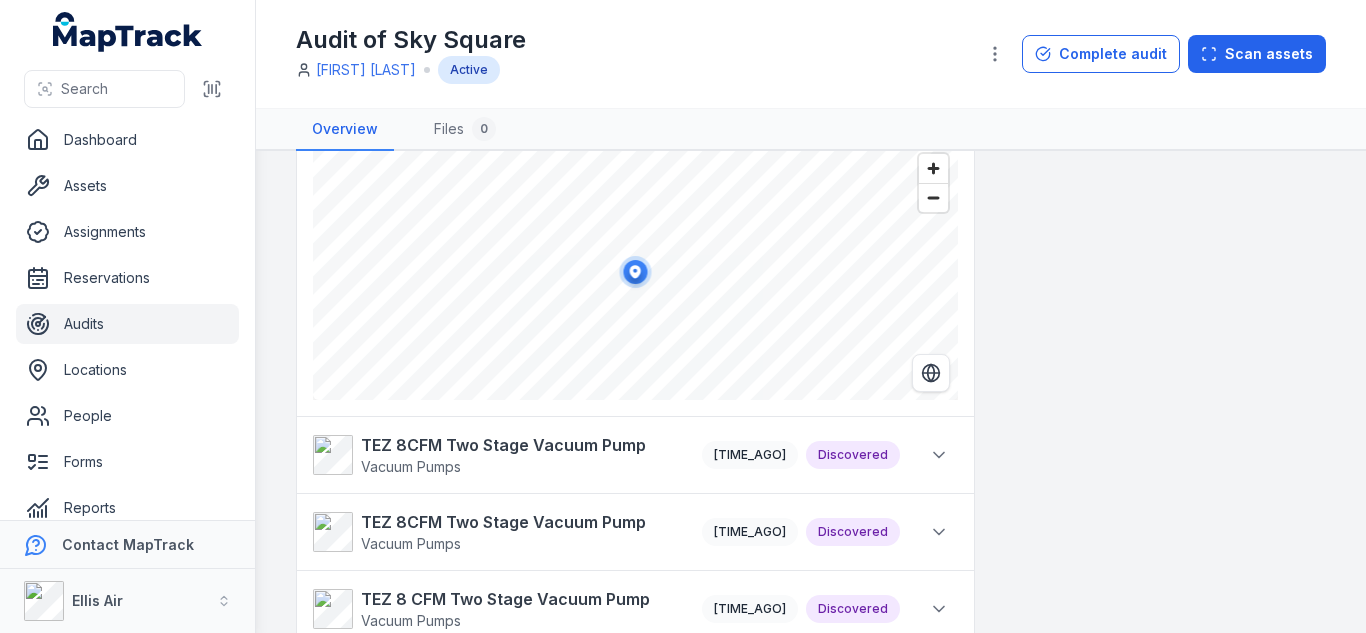 scroll, scrollTop: 1337, scrollLeft: 0, axis: vertical 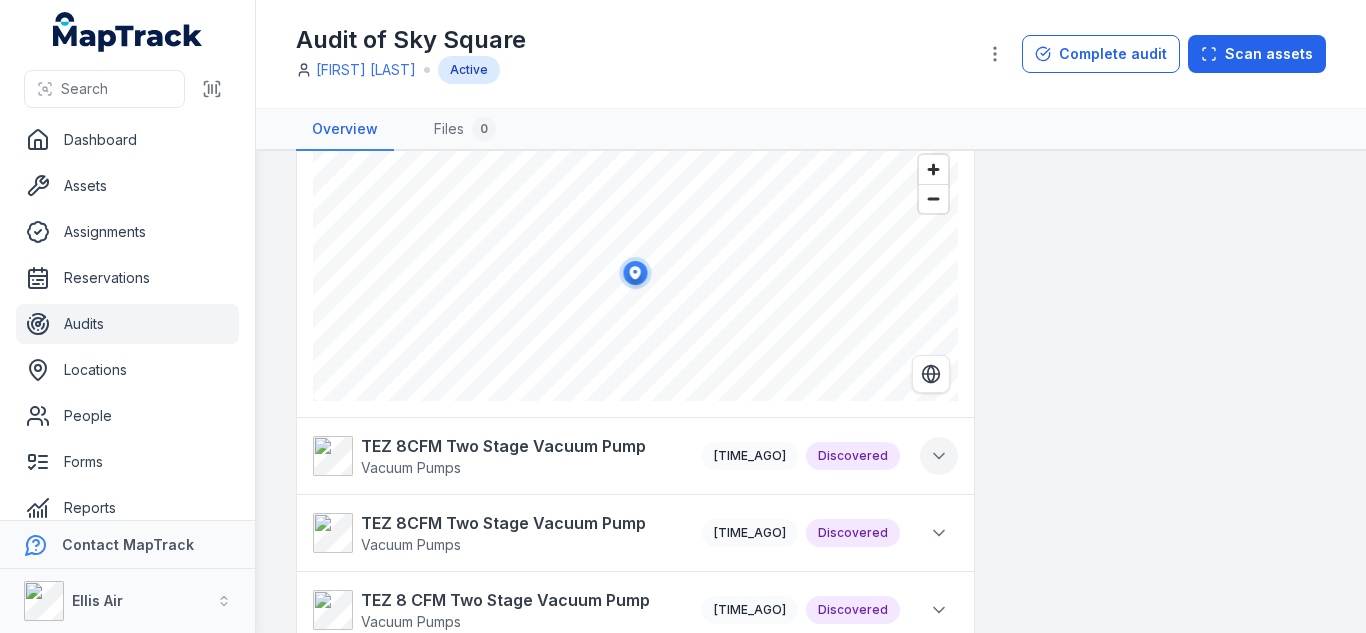 click 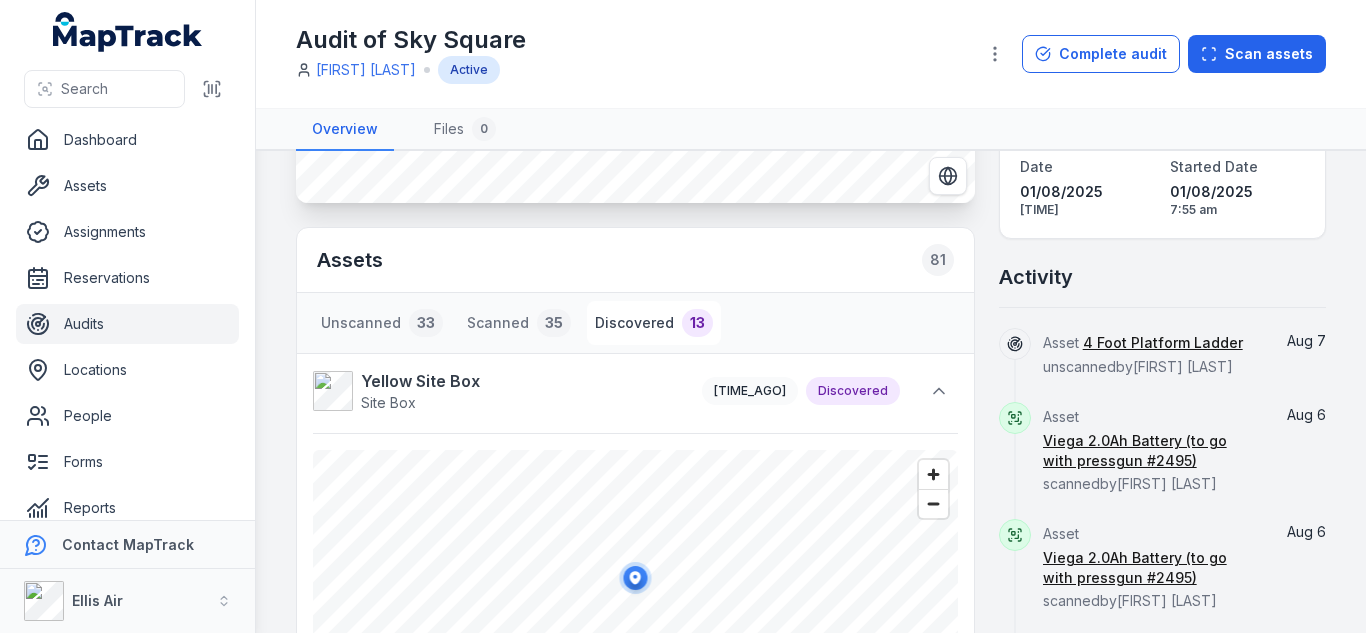 scroll, scrollTop: 303, scrollLeft: 0, axis: vertical 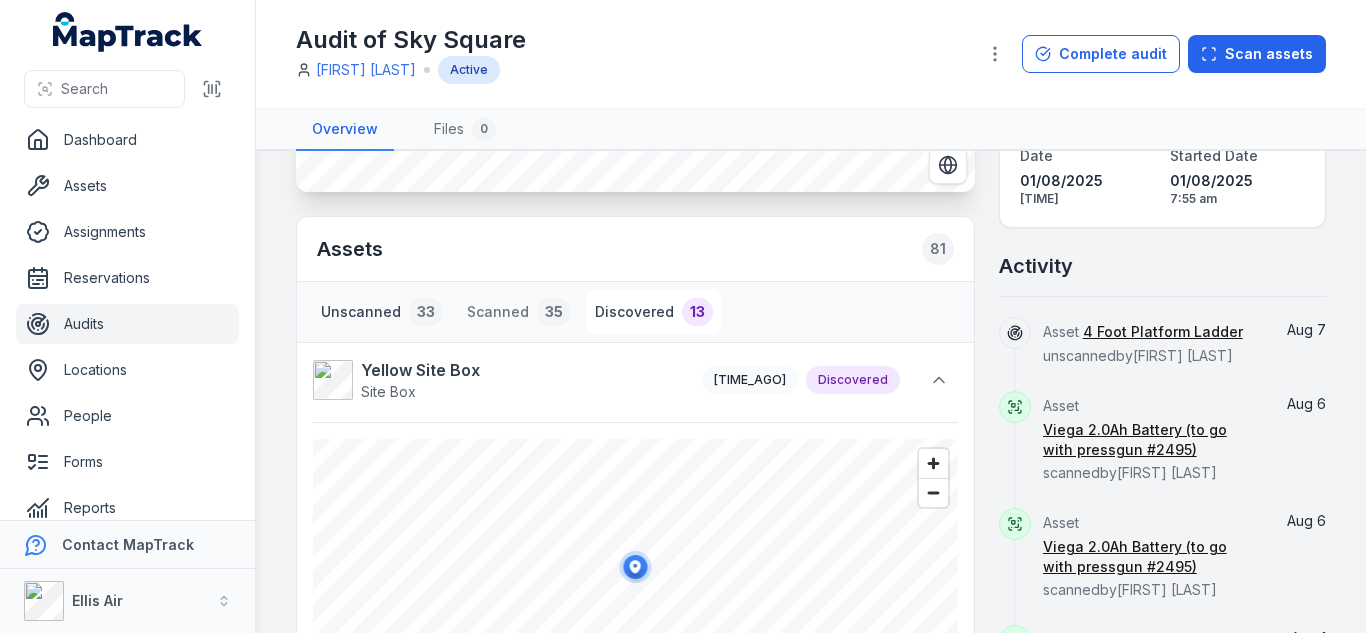 click on "Unscanned [NUMBER]" at bounding box center [382, 312] 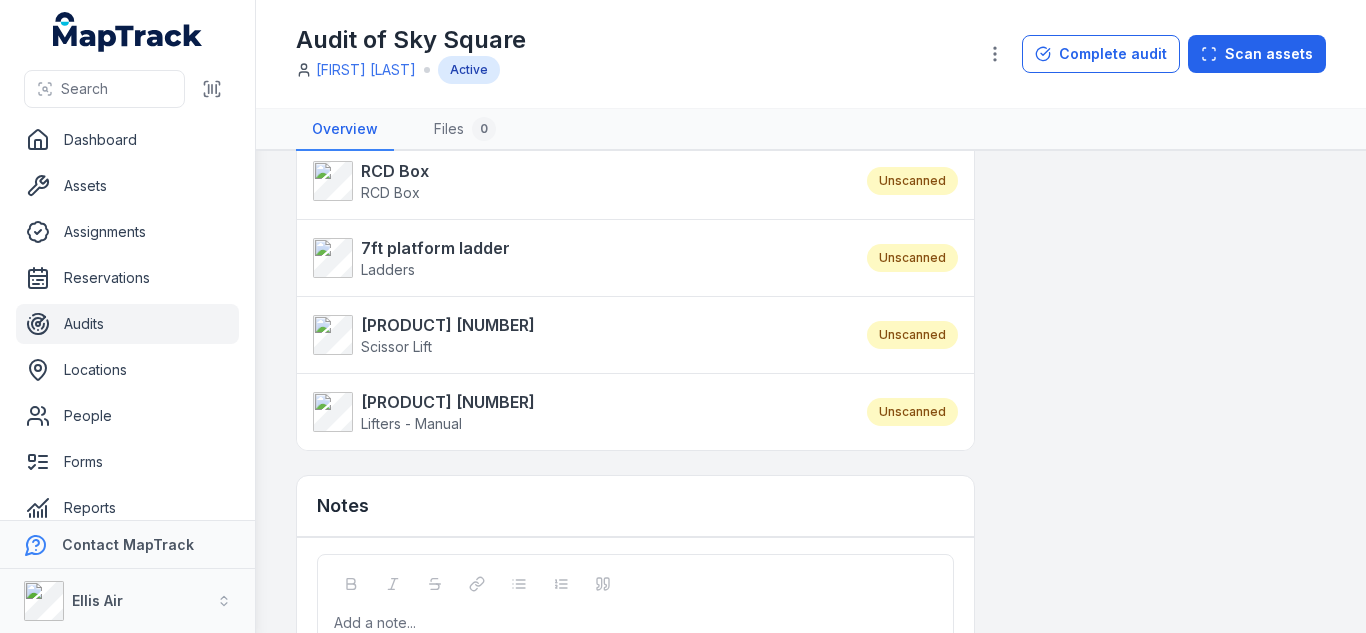 scroll, scrollTop: 2767, scrollLeft: 0, axis: vertical 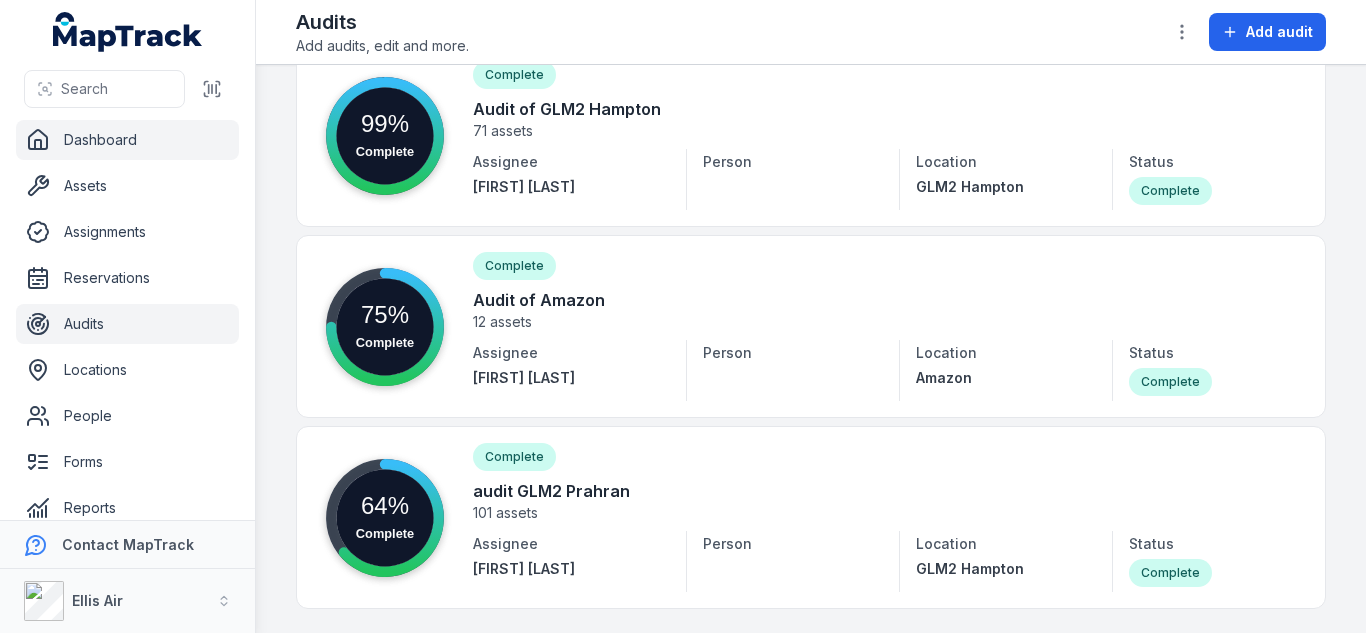 click on "Dashboard" at bounding box center [127, 140] 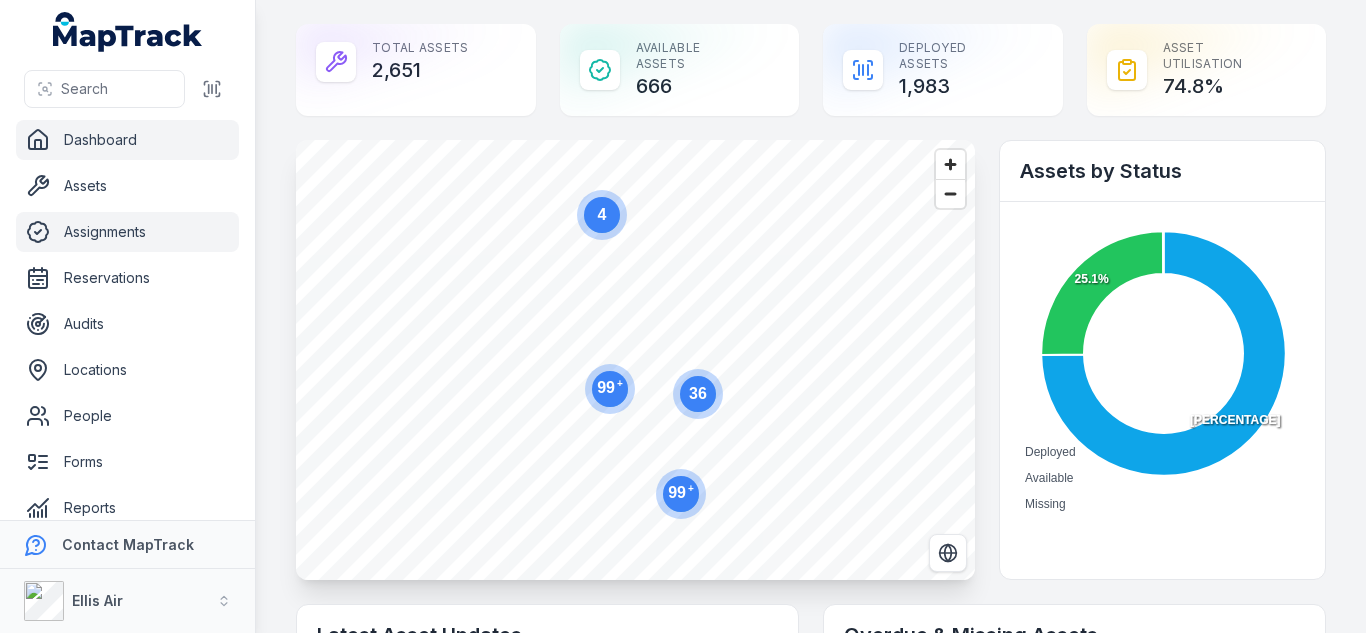 click on "Assignments" at bounding box center [127, 232] 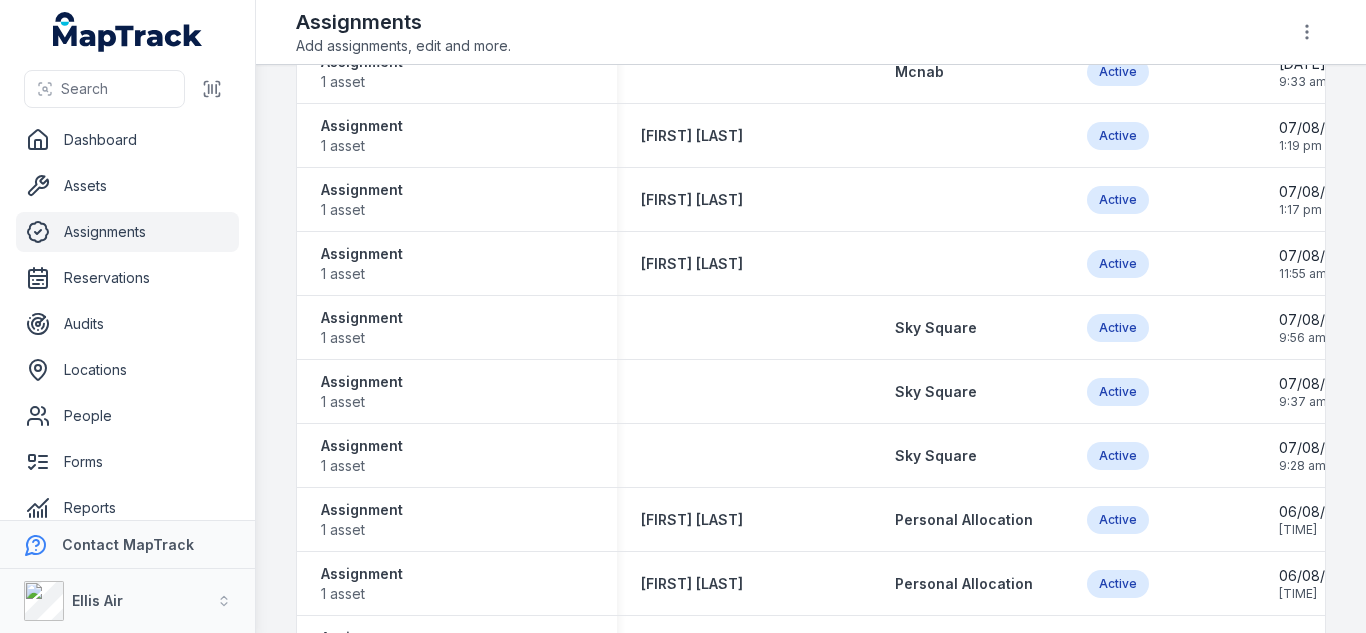 scroll, scrollTop: 0, scrollLeft: 0, axis: both 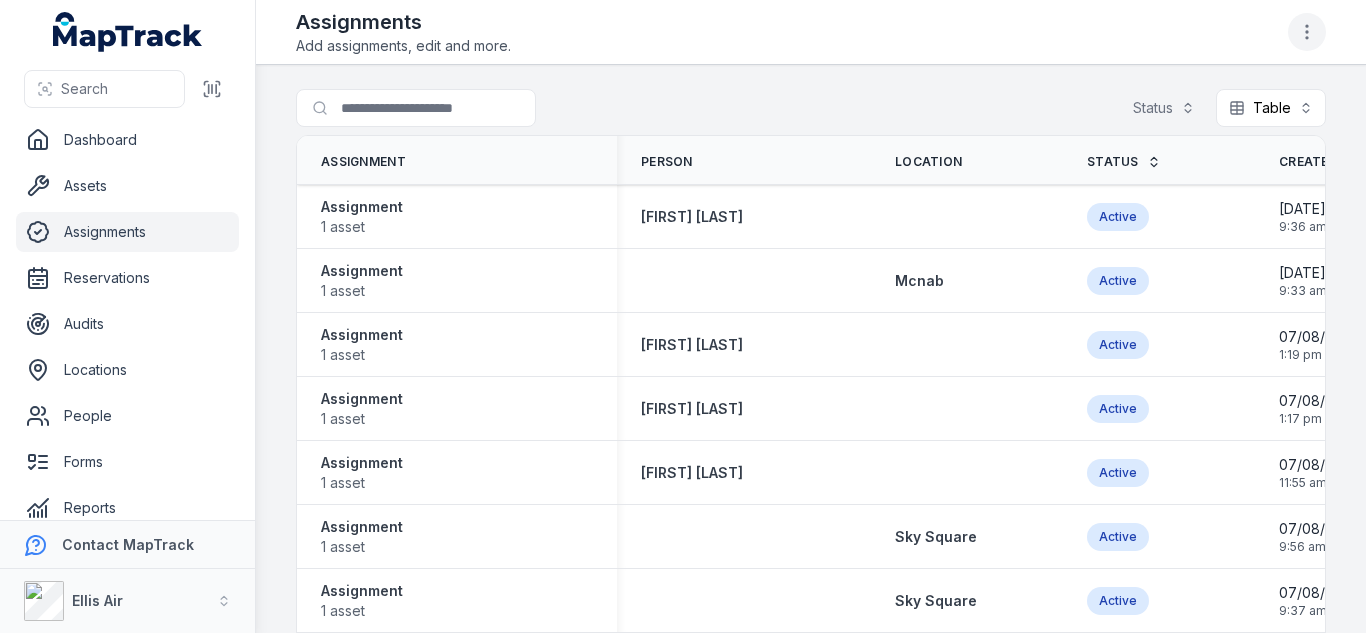 click at bounding box center [1307, 32] 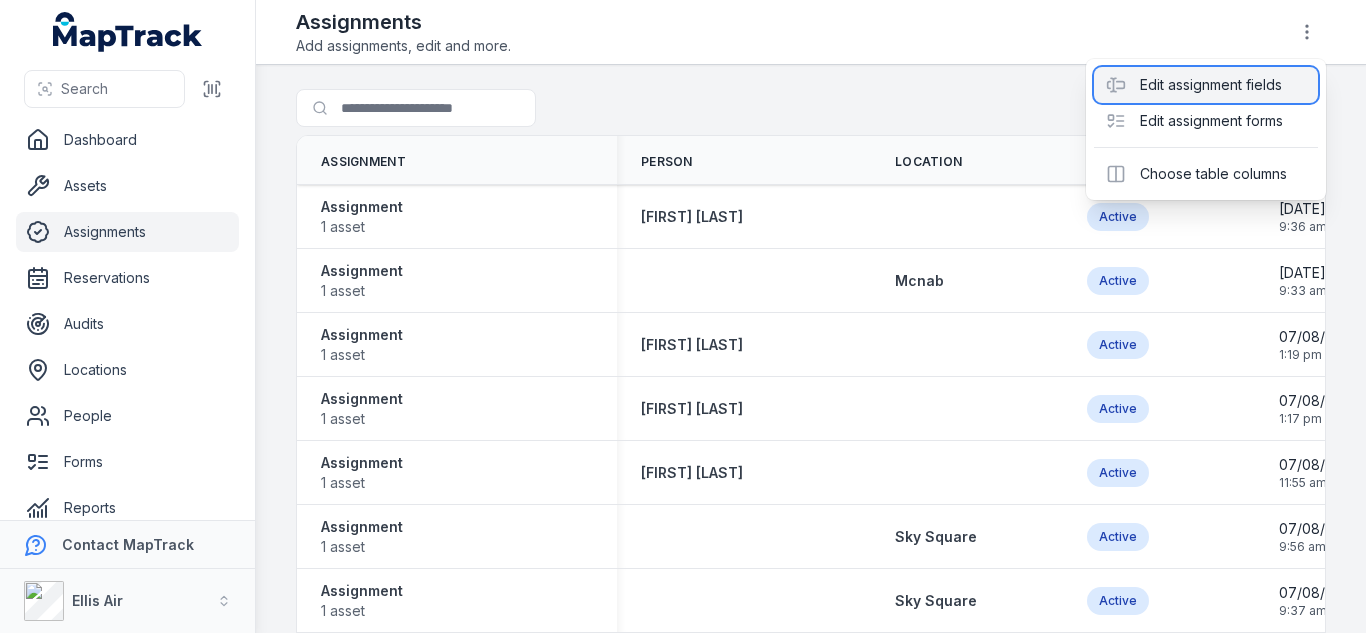 click on "Edit assignment fields" at bounding box center (1206, 85) 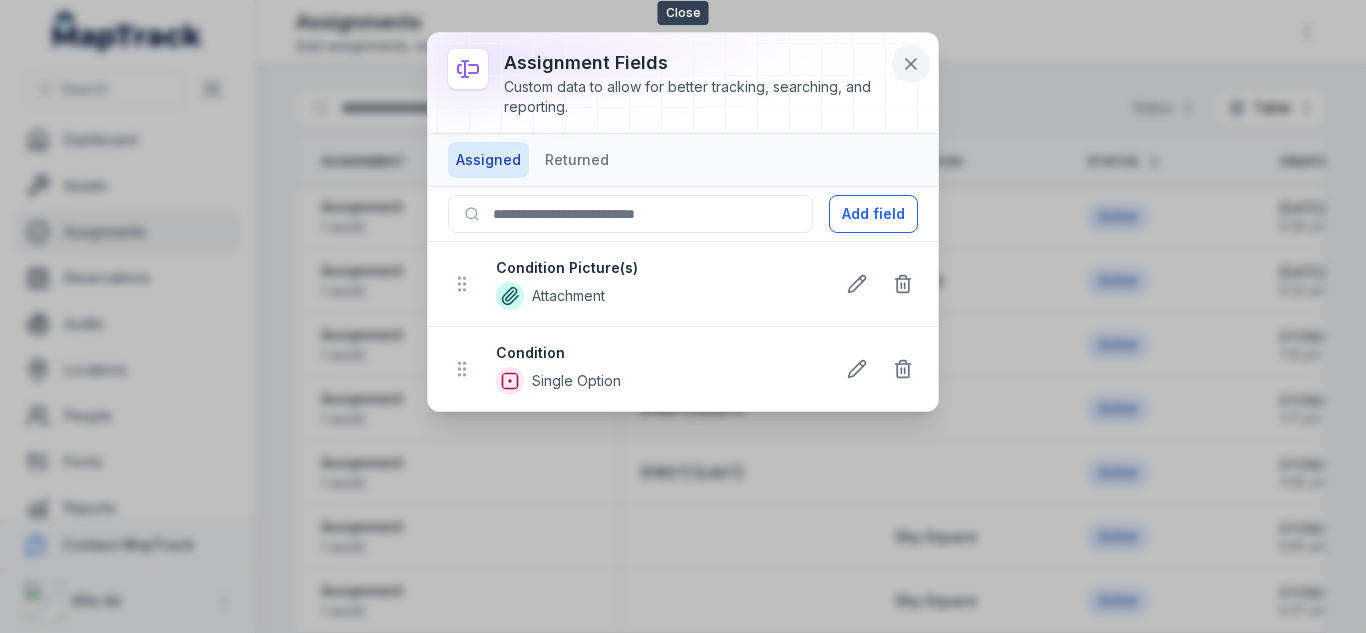 click at bounding box center [911, 64] 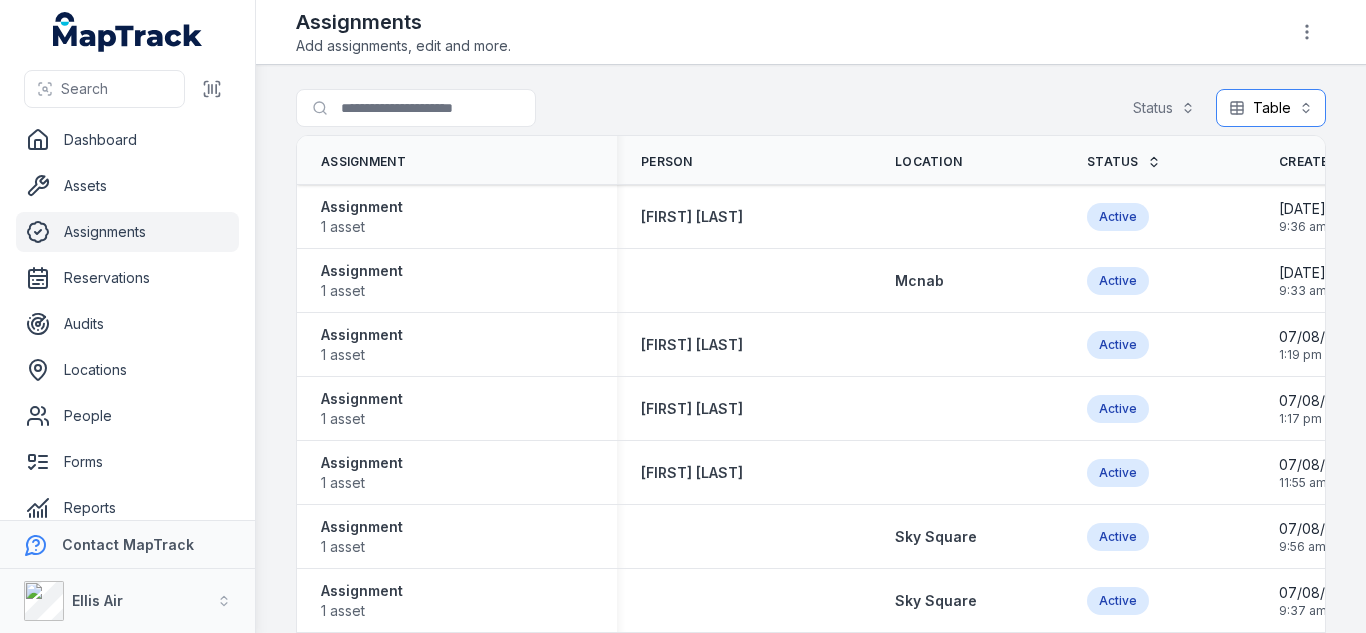 click on "Table [REDACTED]" at bounding box center (1271, 108) 